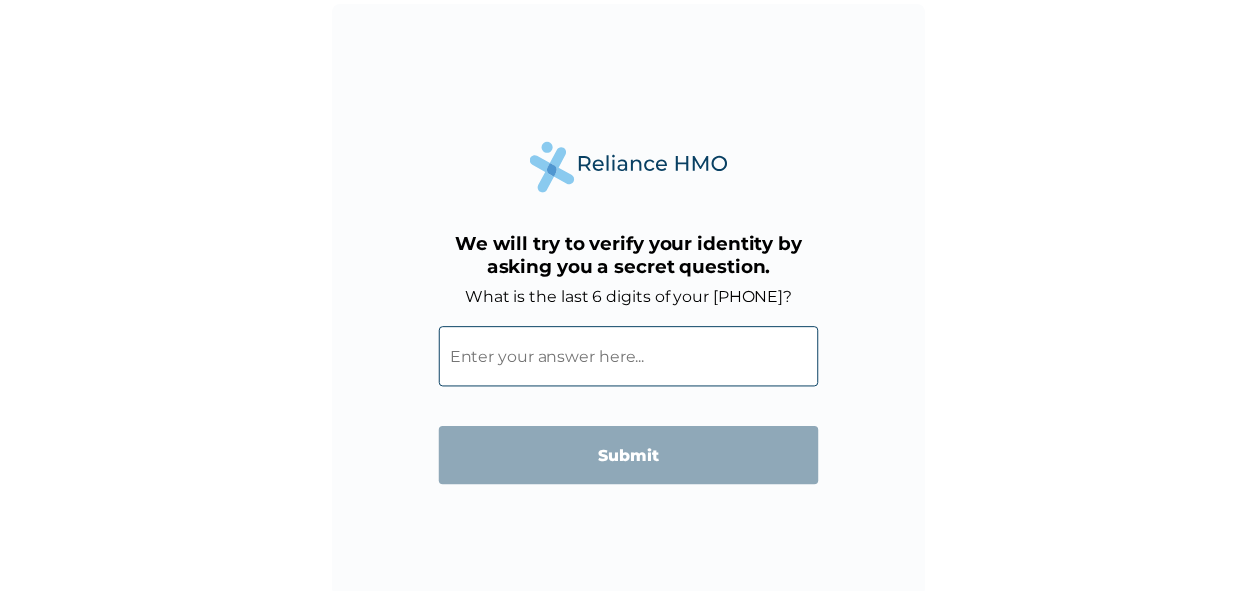 scroll, scrollTop: 0, scrollLeft: 0, axis: both 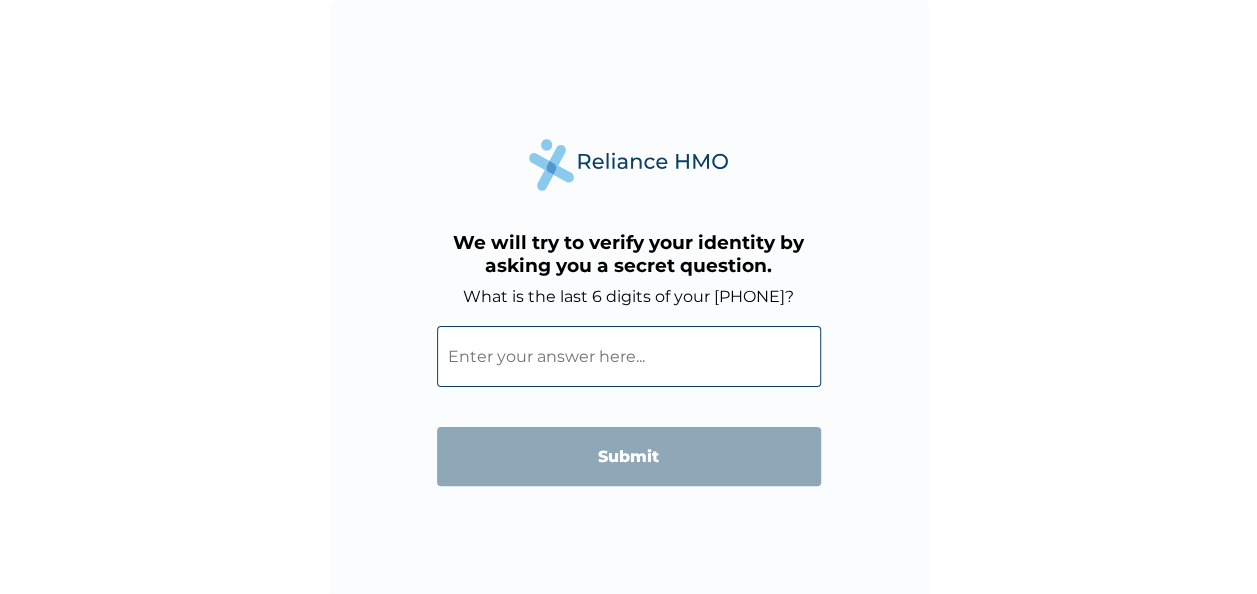 click on "What is the last 6 digits of your [PHONE]?" at bounding box center [629, 356] 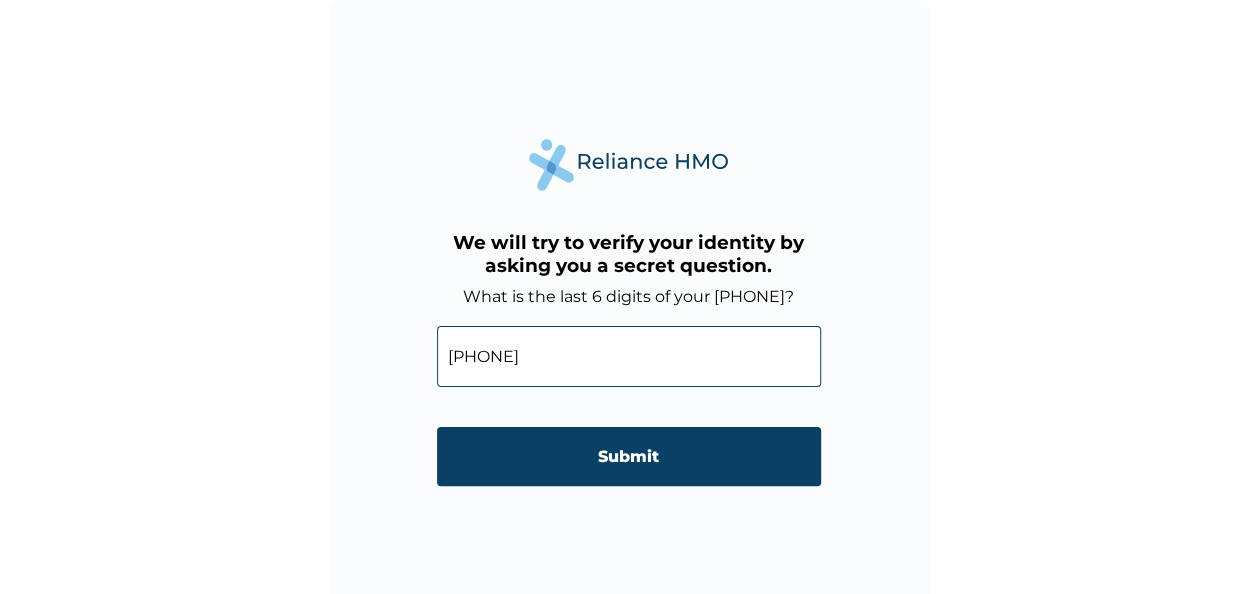 click on "[PHONE]" at bounding box center (629, 356) 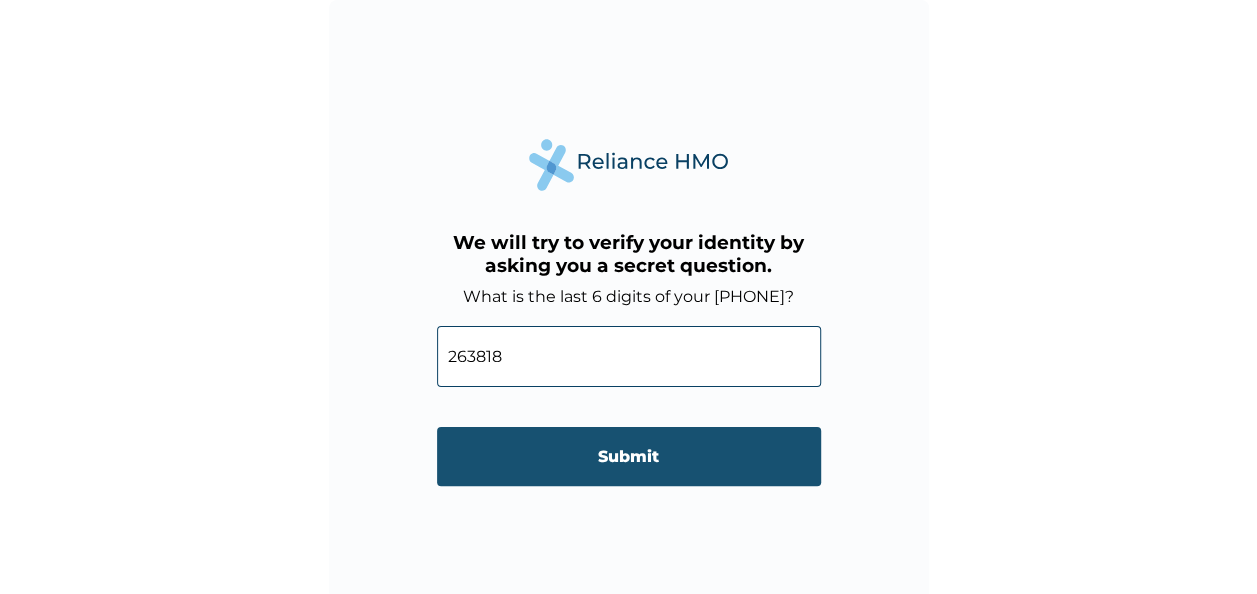 type on "263818" 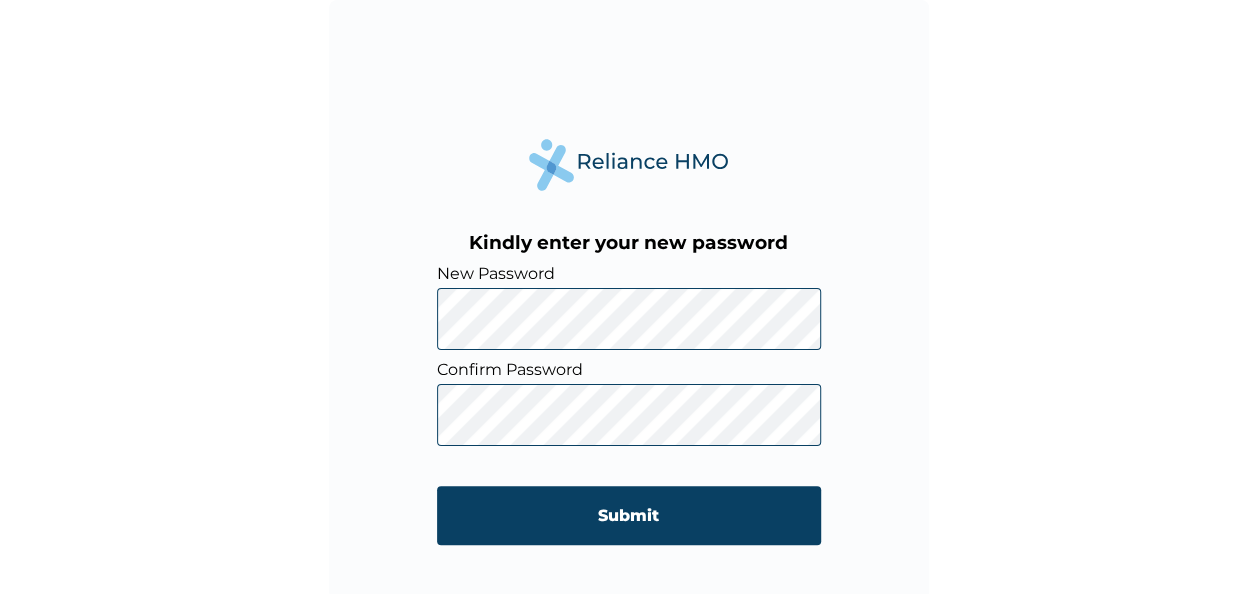 click on "Kindly enter your new password New Password Confirm Password Submit" at bounding box center (629, 300) 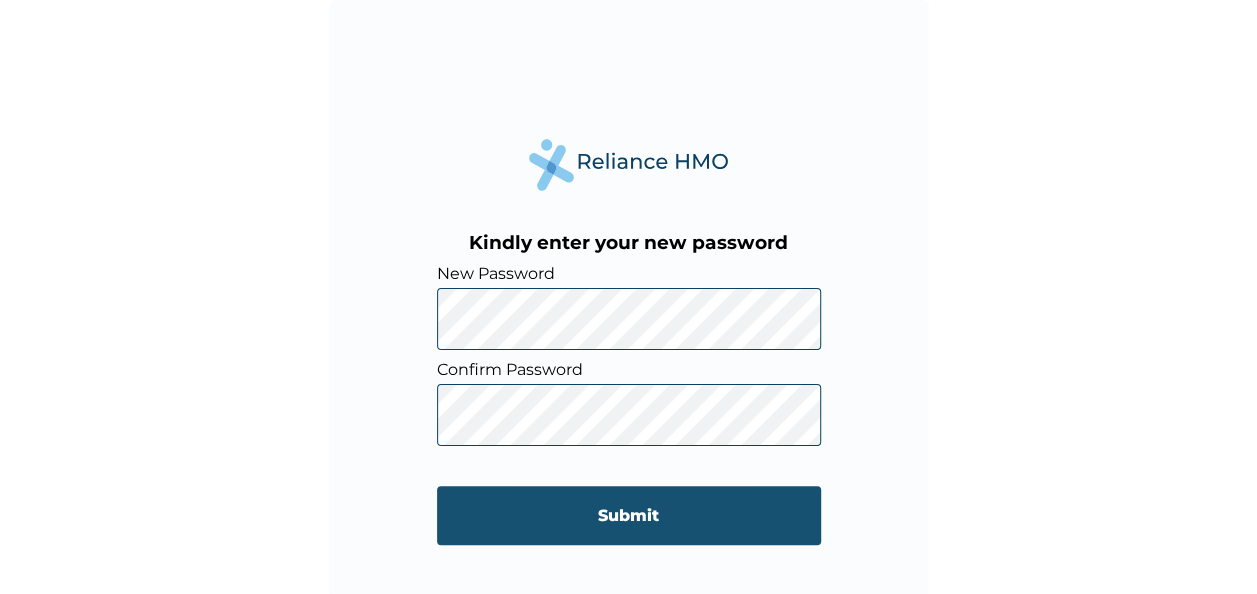 click on "Submit" at bounding box center [629, 515] 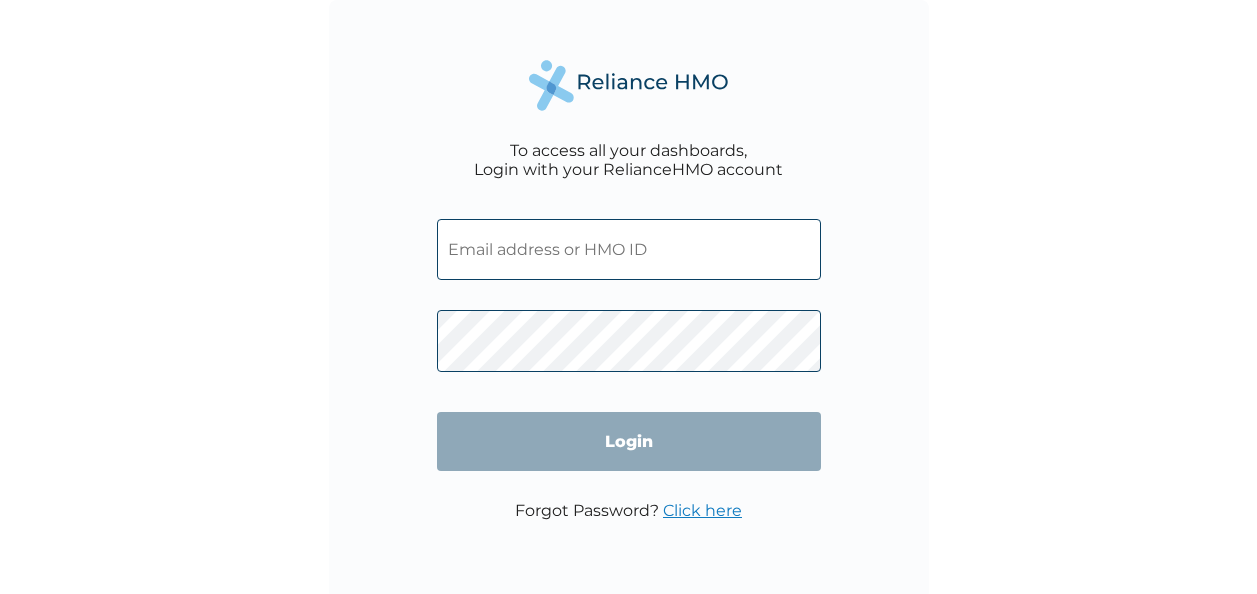 scroll, scrollTop: 0, scrollLeft: 0, axis: both 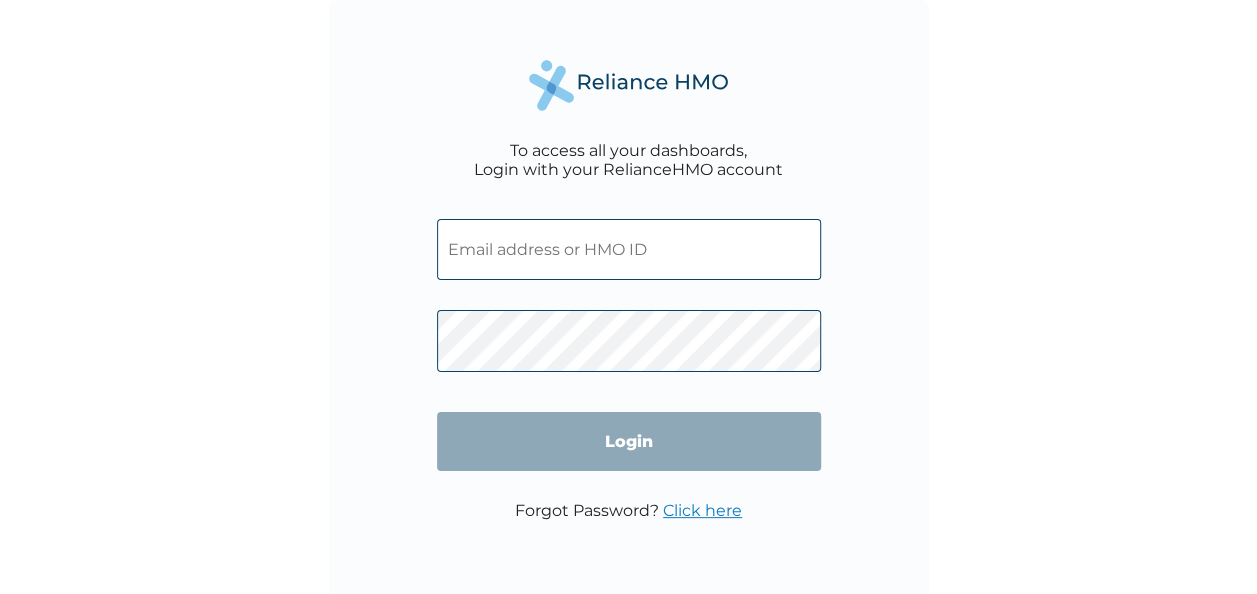 click at bounding box center (629, 249) 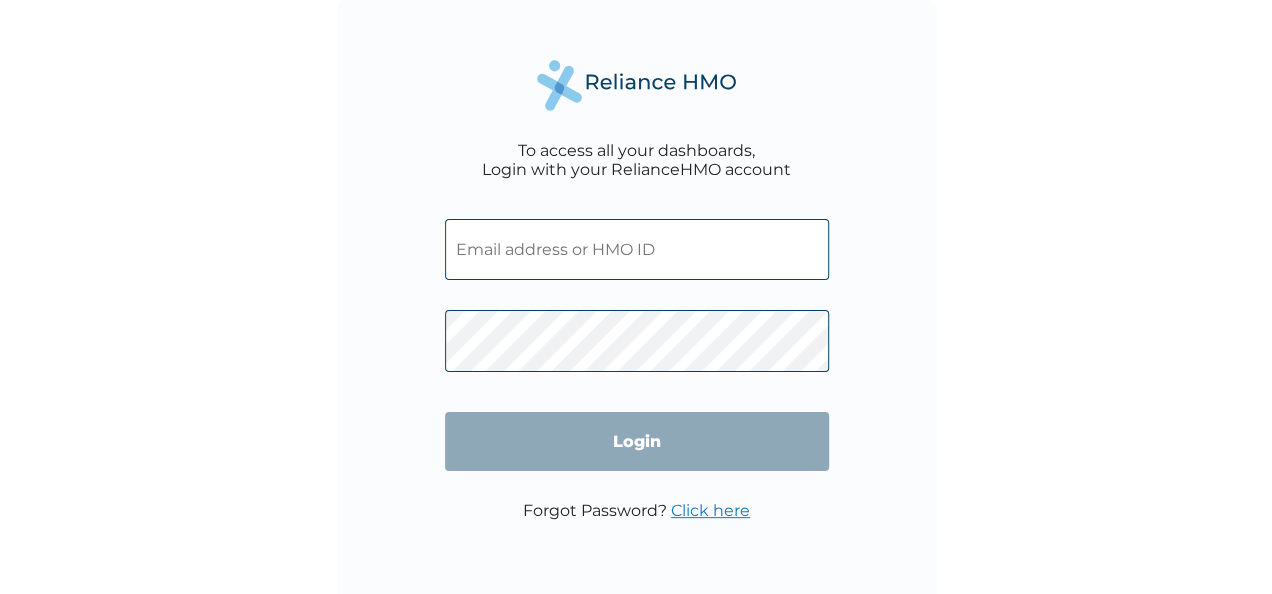 scroll, scrollTop: 0, scrollLeft: 0, axis: both 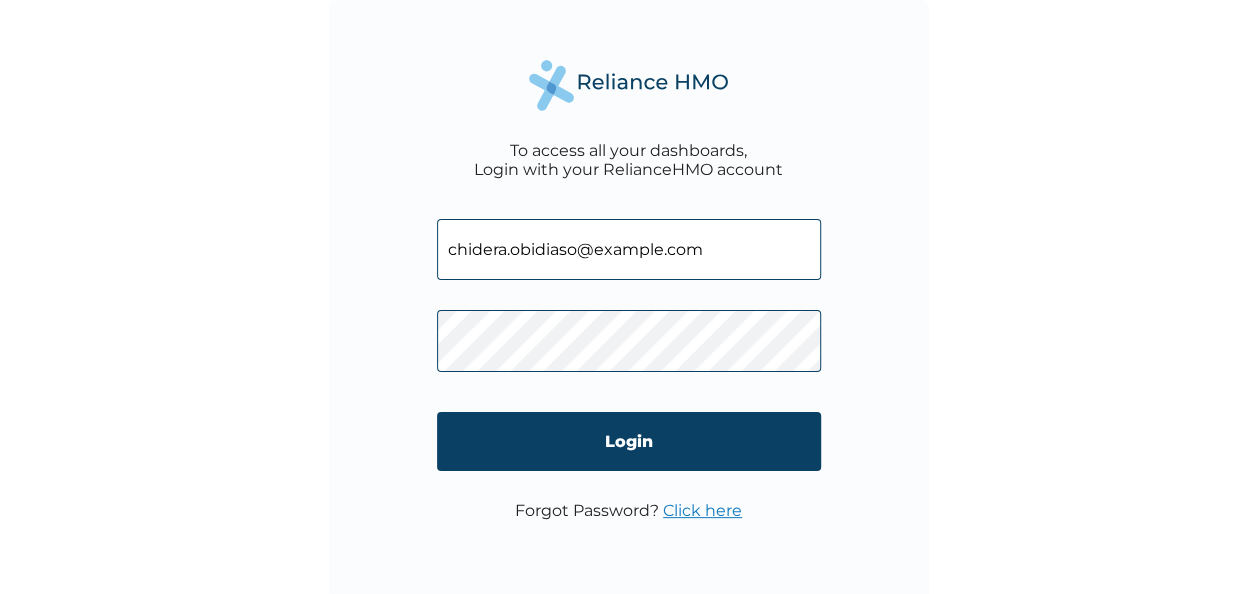 drag, startPoint x: 504, startPoint y: 252, endPoint x: 432, endPoint y: 252, distance: 72 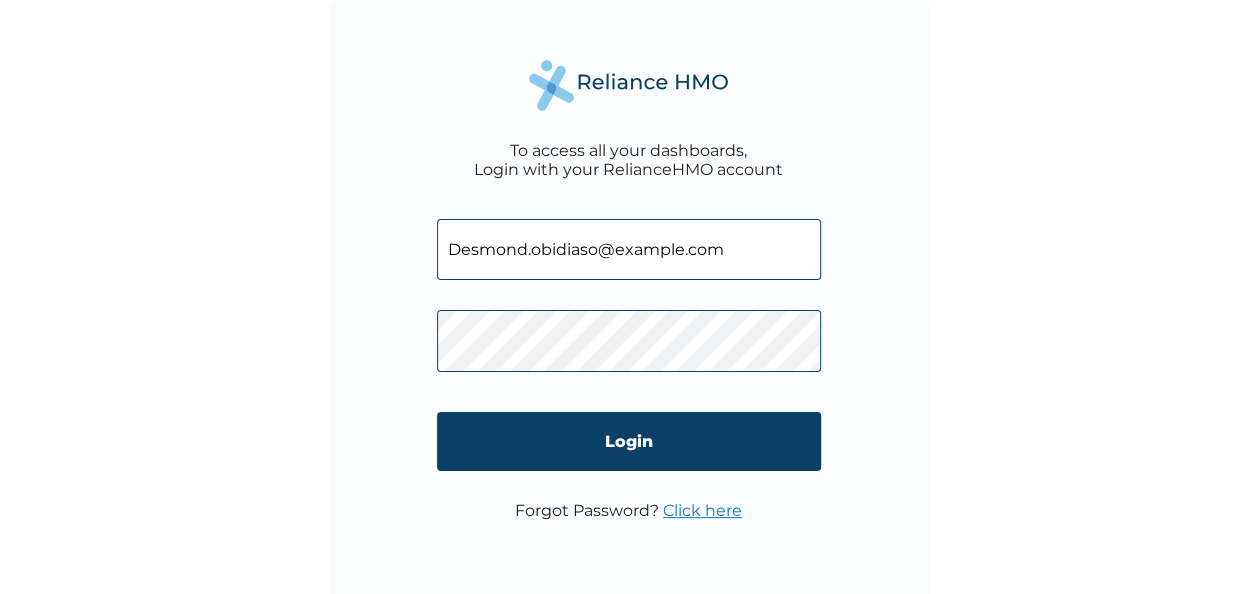 type on "Desmond.obidiaso@ieiplcng.com" 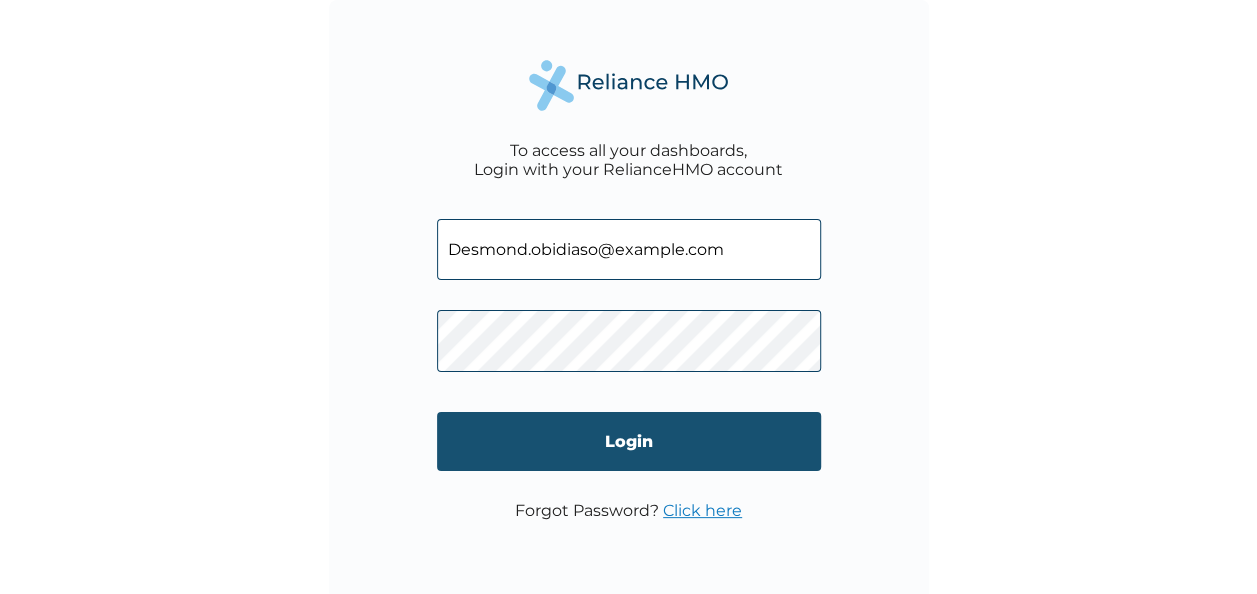 click on "Desmond.obidiaso@ieiplcng.com Login" at bounding box center [629, 350] 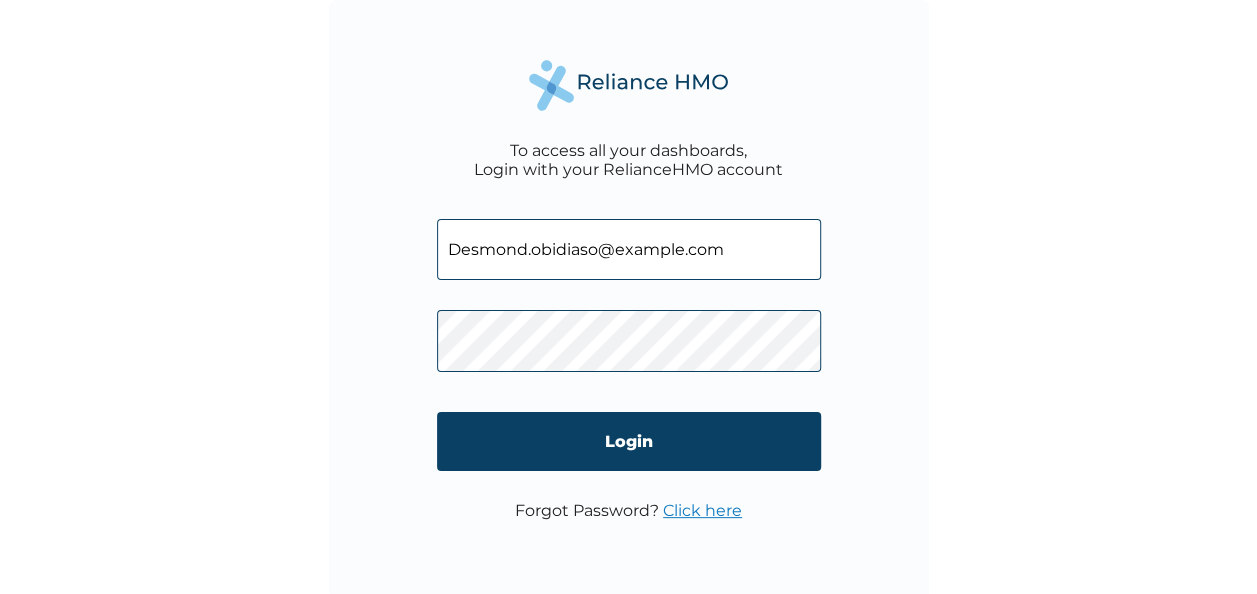 click on "To access all your dashboards, Login with your RelianceHMO account Desmond.obidiaso@ieiplcng.com Login Forgot Password?   Click here" at bounding box center (629, 300) 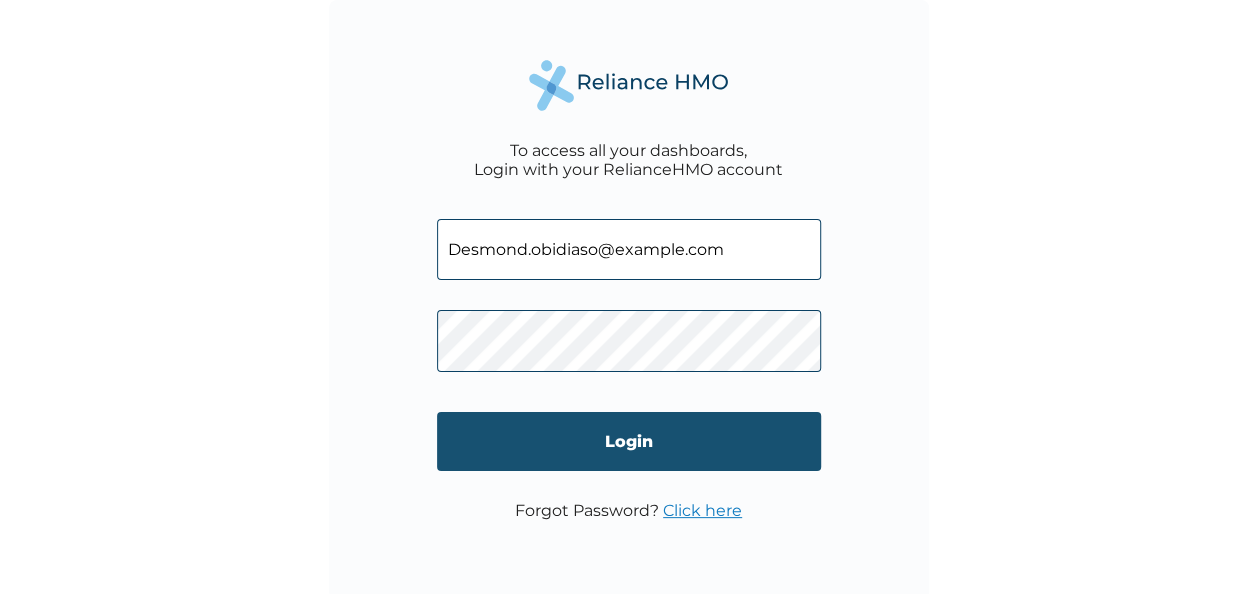 click on "Login" at bounding box center [629, 441] 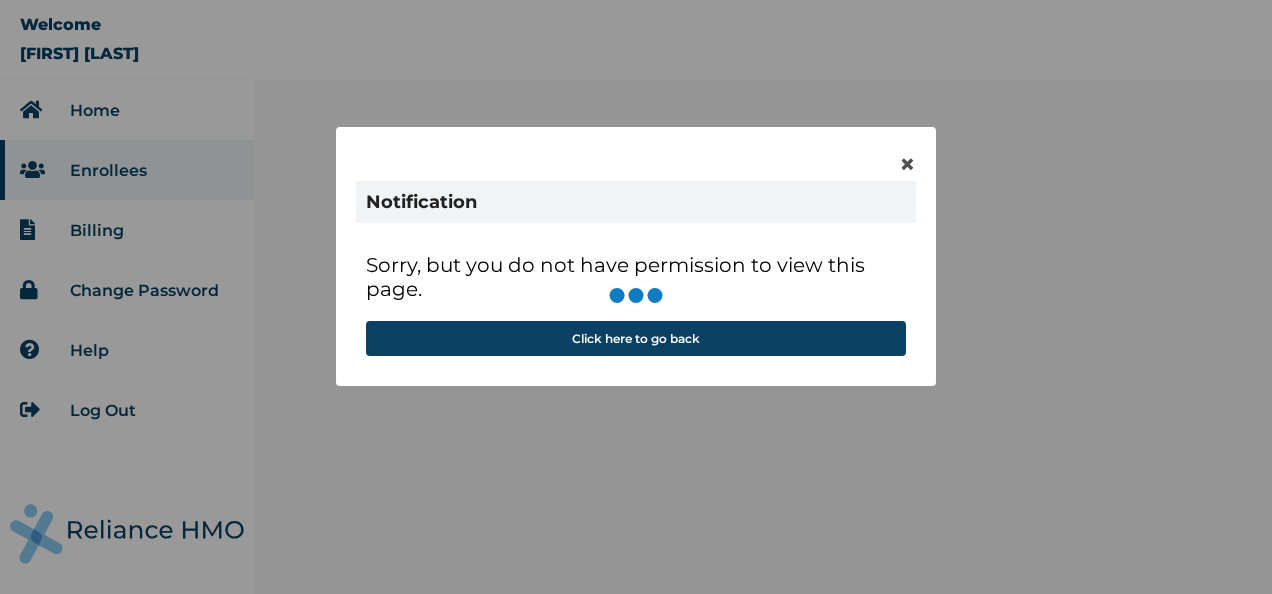 scroll, scrollTop: 0, scrollLeft: 0, axis: both 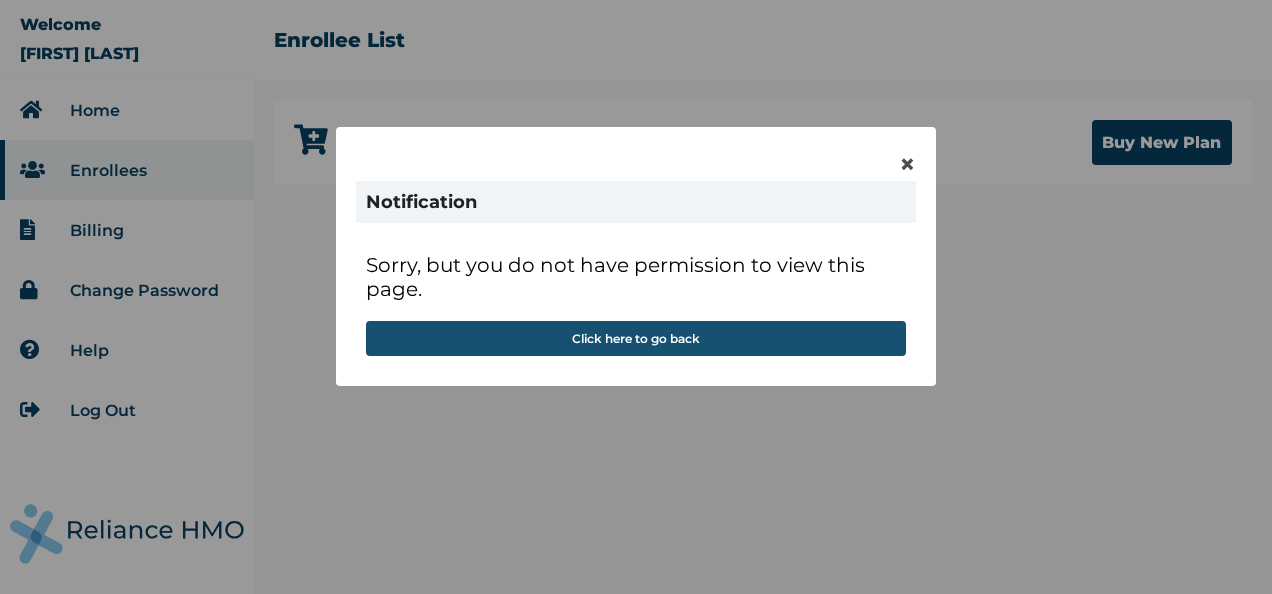 click on "Click here to go back" at bounding box center (636, 338) 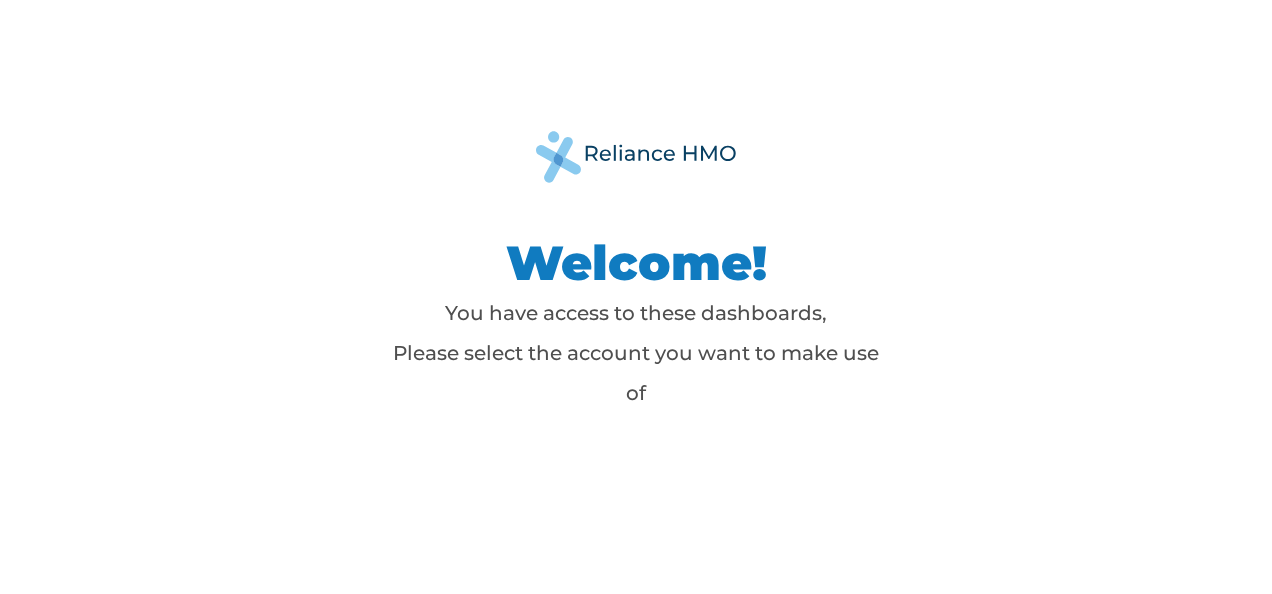 scroll, scrollTop: 0, scrollLeft: 0, axis: both 